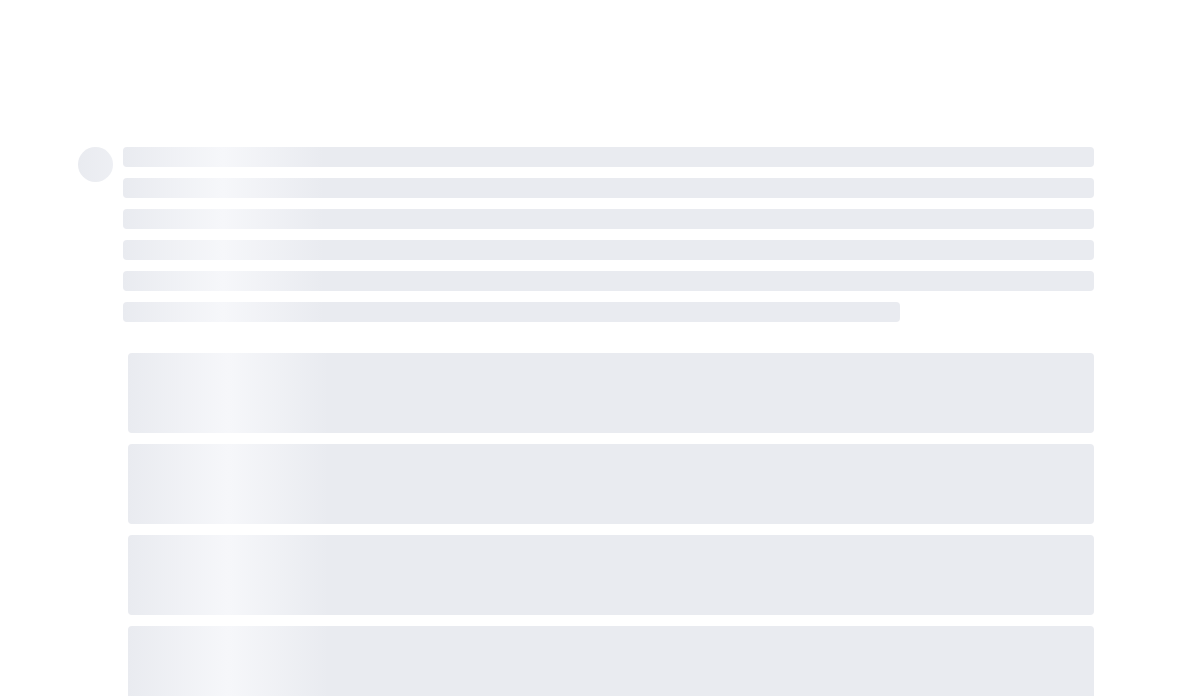 scroll, scrollTop: 0, scrollLeft: 0, axis: both 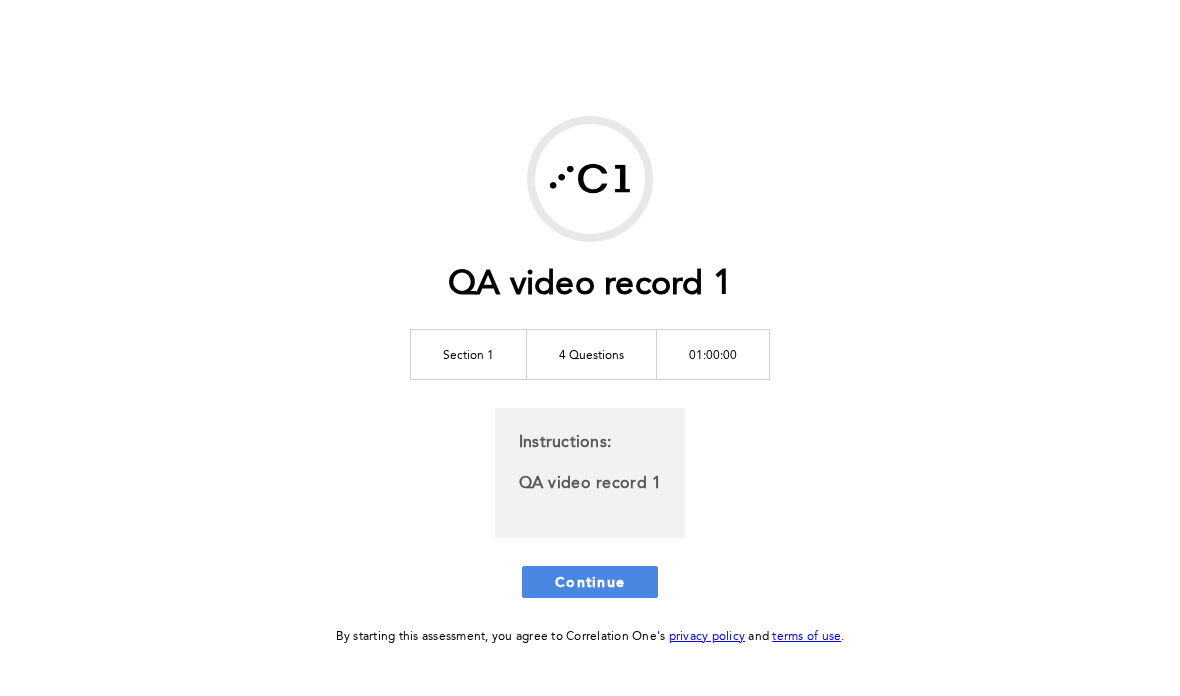 click on "Continue" at bounding box center (590, 582) 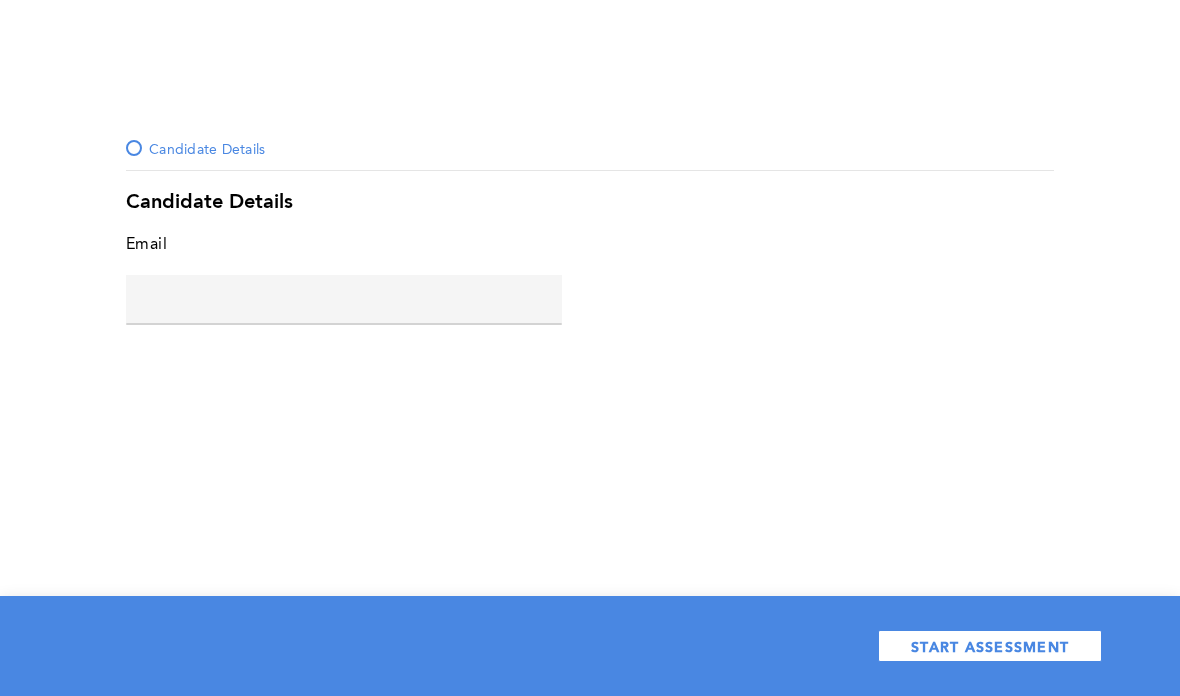 click 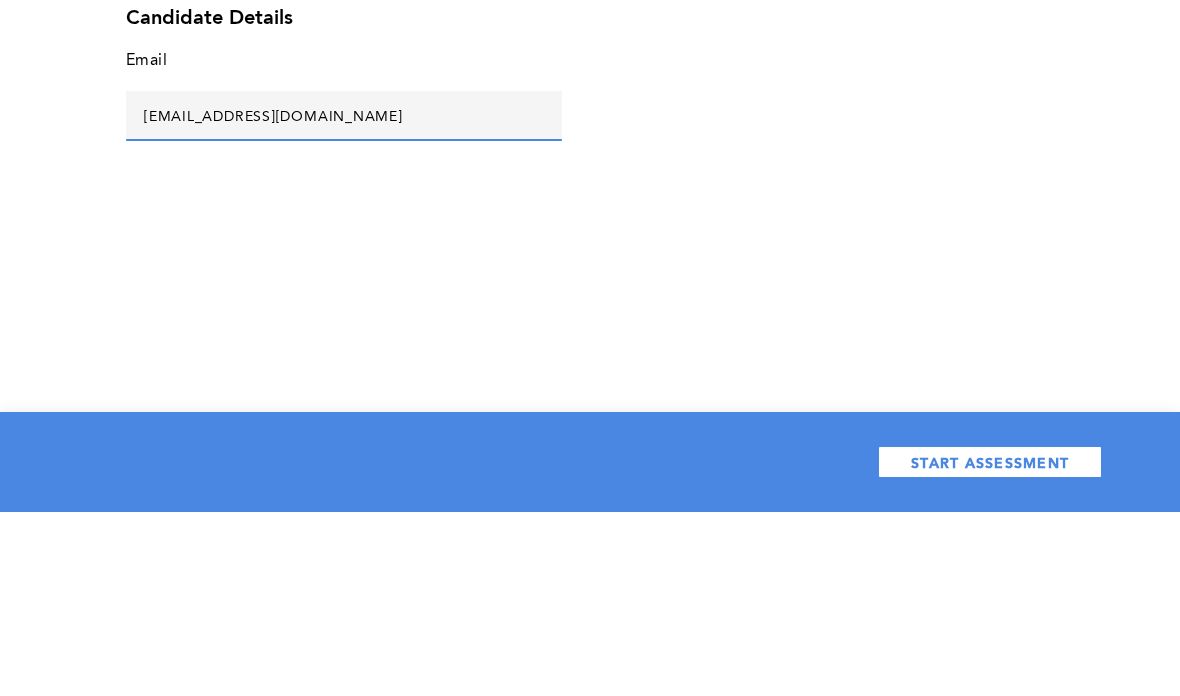 type on "[EMAIL_ADDRESS][DOMAIN_NAME]" 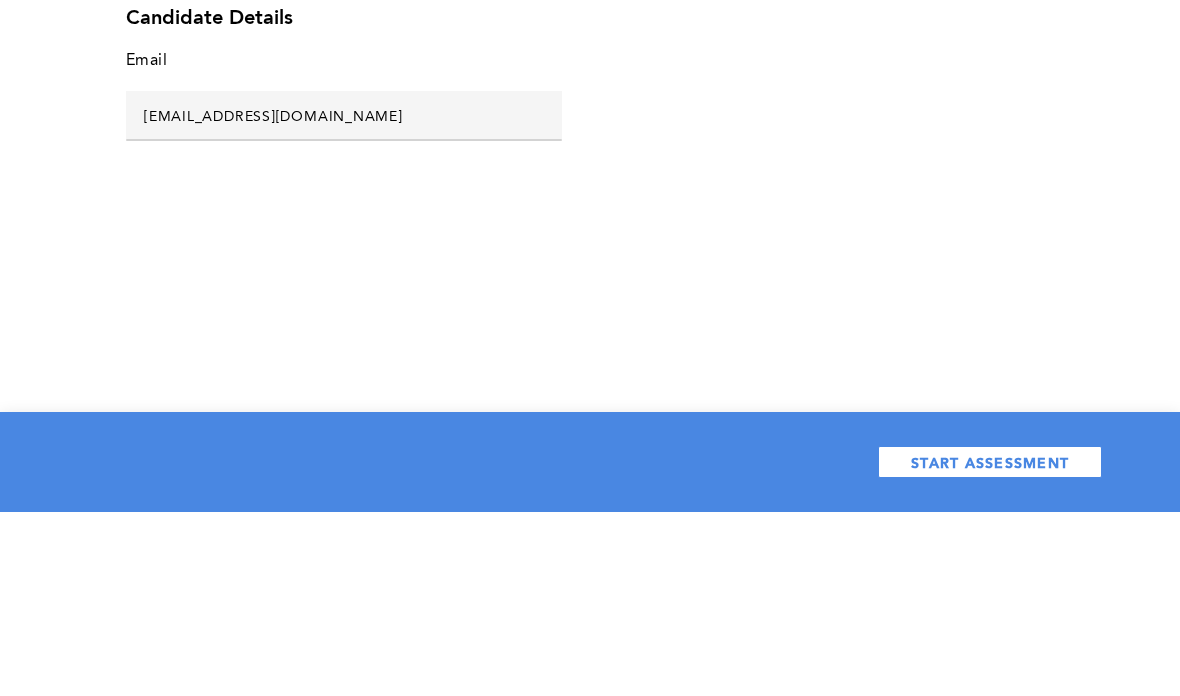 scroll, scrollTop: 80, scrollLeft: 0, axis: vertical 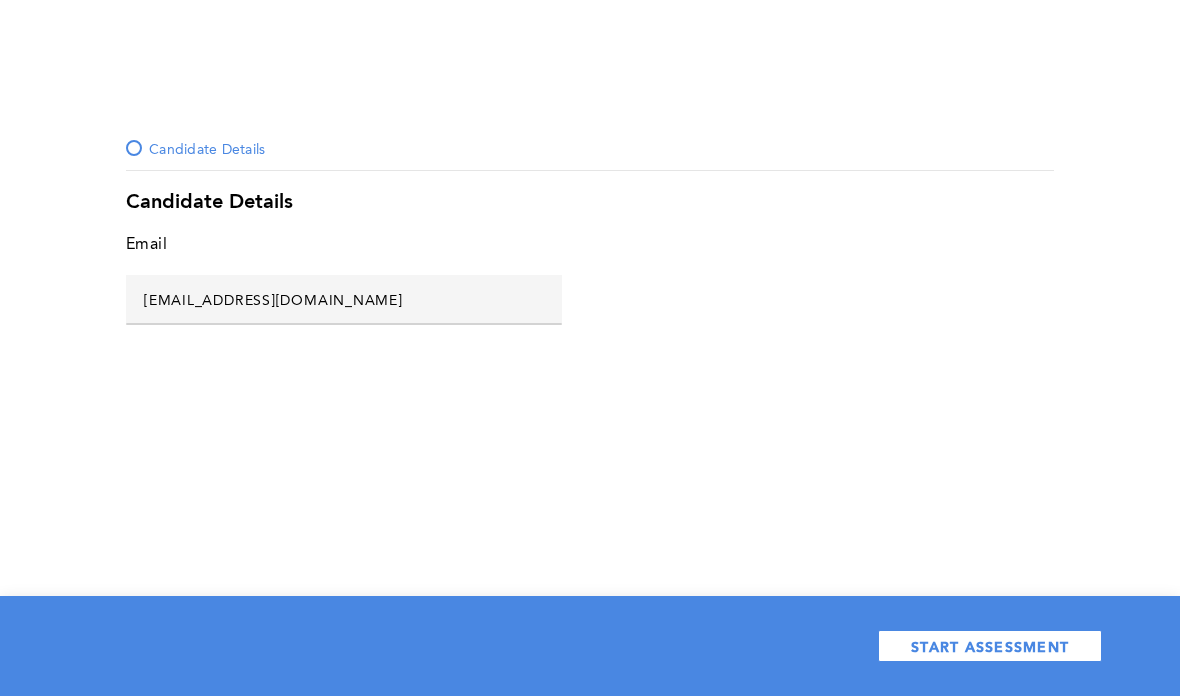 click on "START ASSESSMENT" at bounding box center (990, 646) 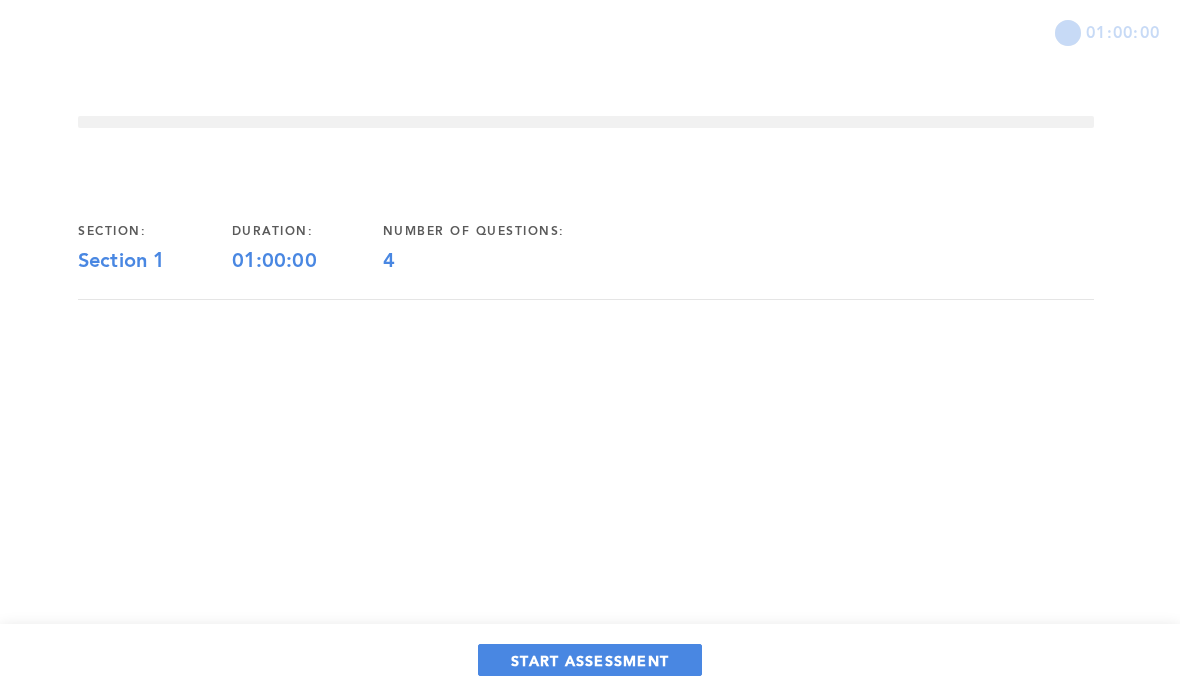 click on "START ASSESSMENT" at bounding box center (590, 660) 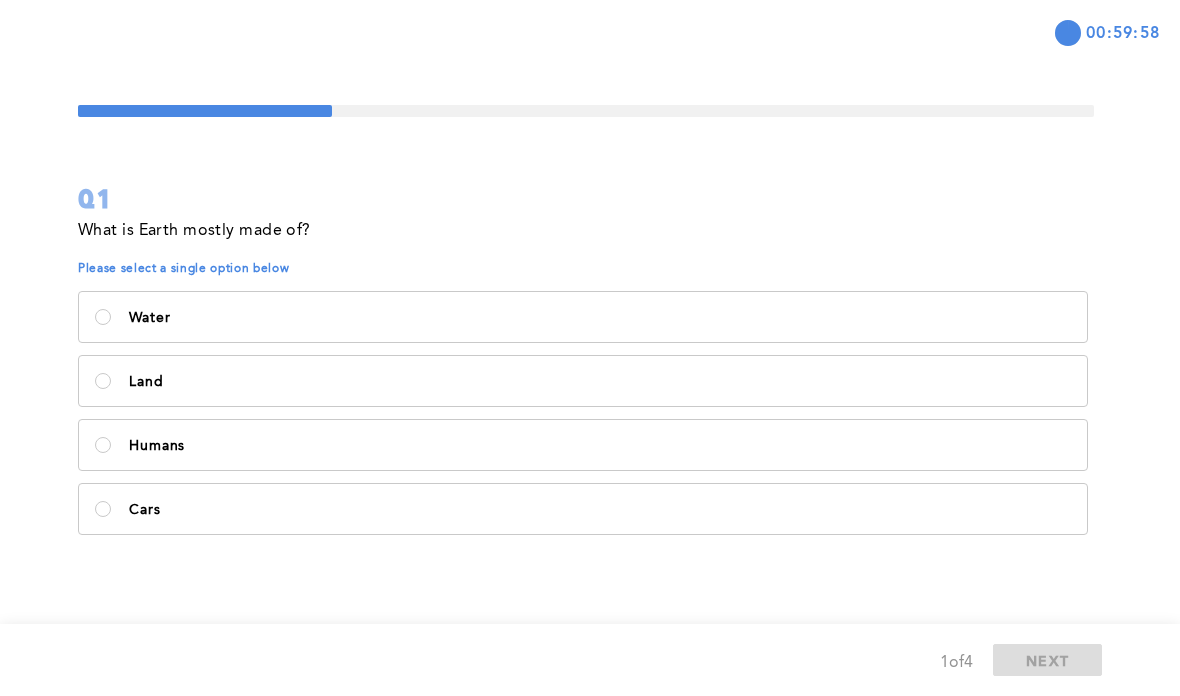 click on "Water" at bounding box center (600, 318) 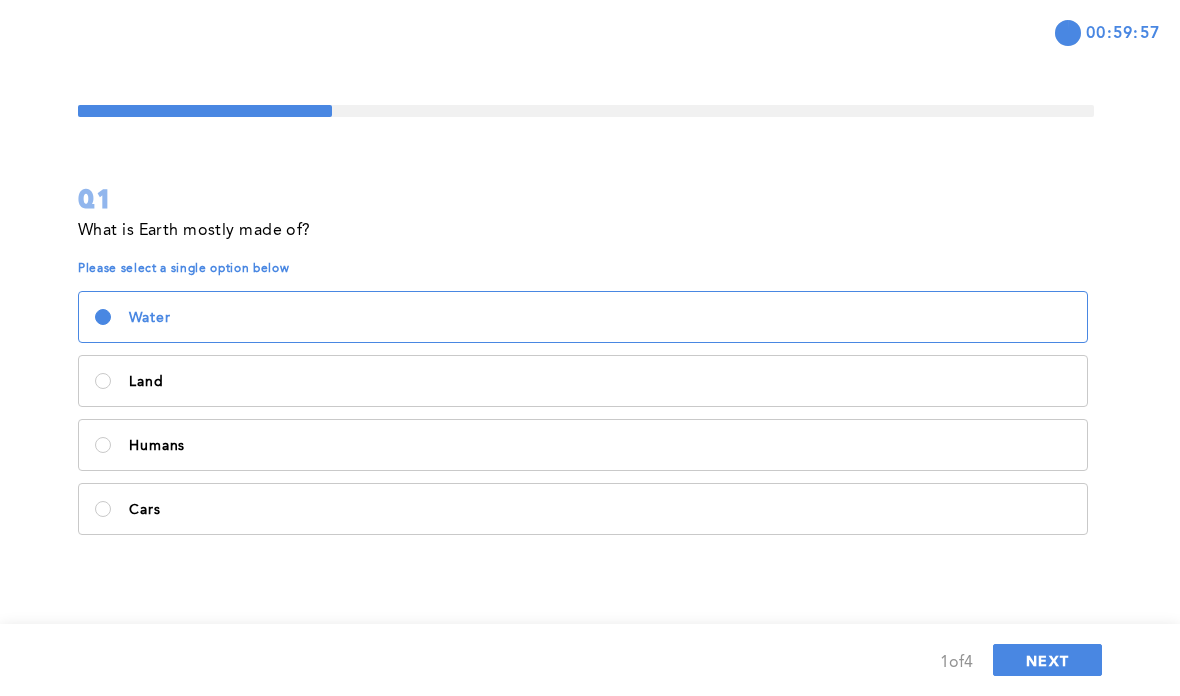 click on "NEXT" at bounding box center [1047, 660] 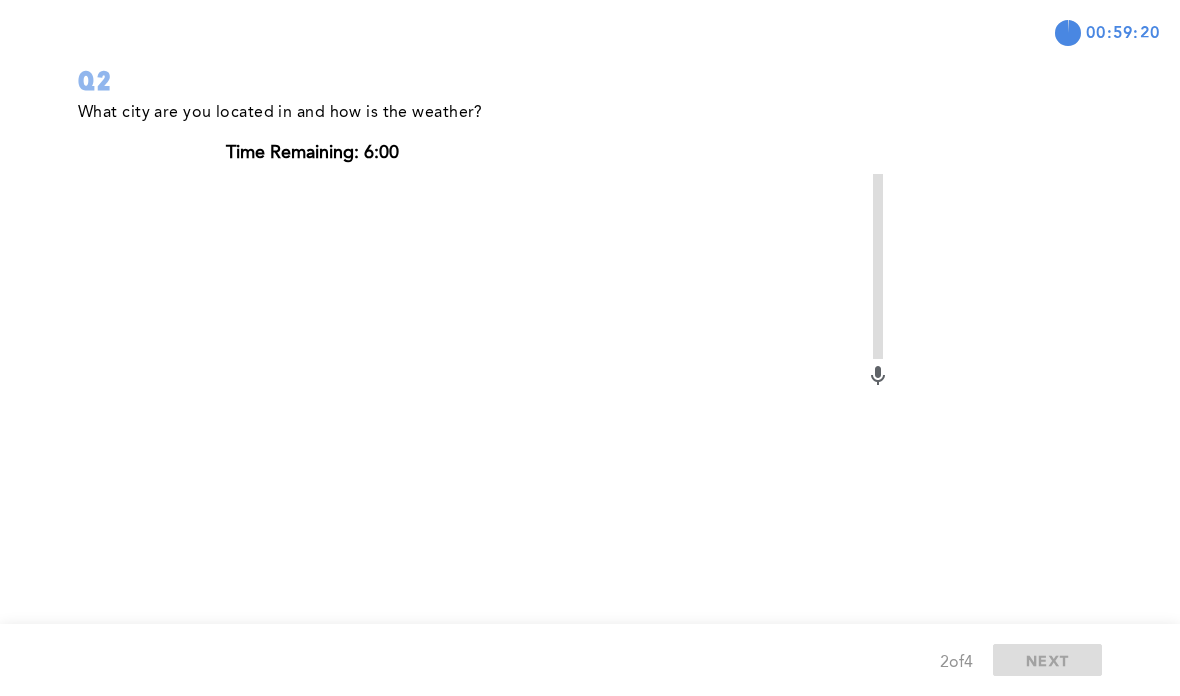 scroll, scrollTop: 313, scrollLeft: 0, axis: vertical 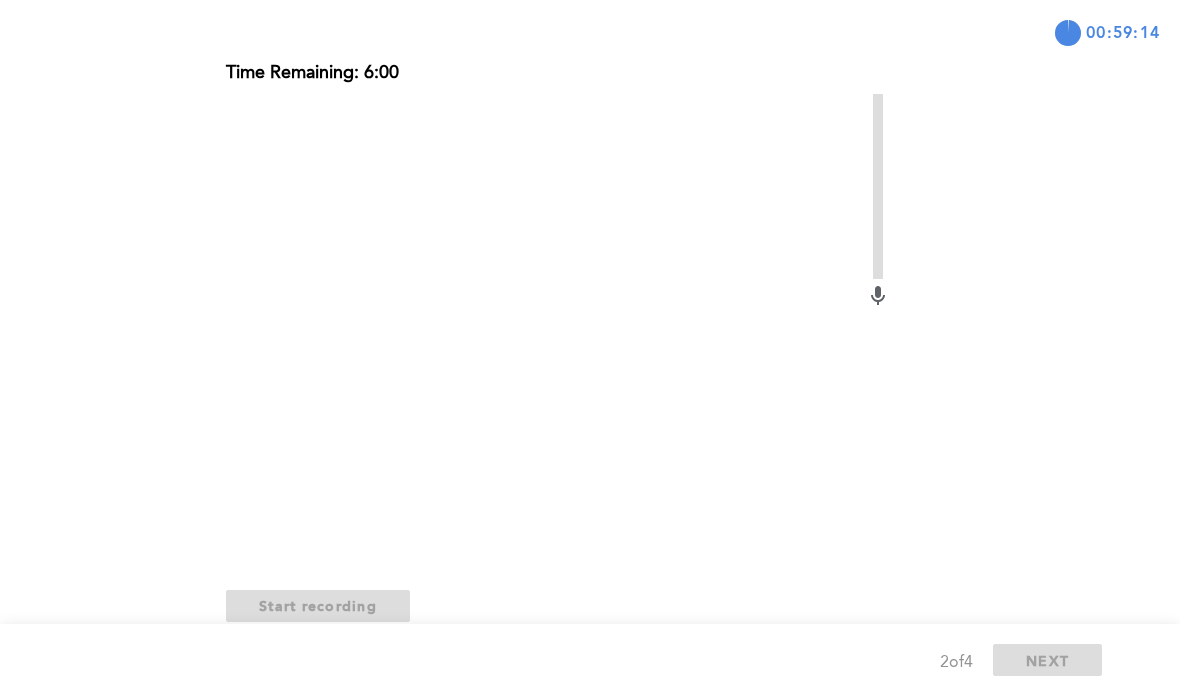 click on "I understand and will not copy/paste any information from this system." at bounding box center [259, -223] 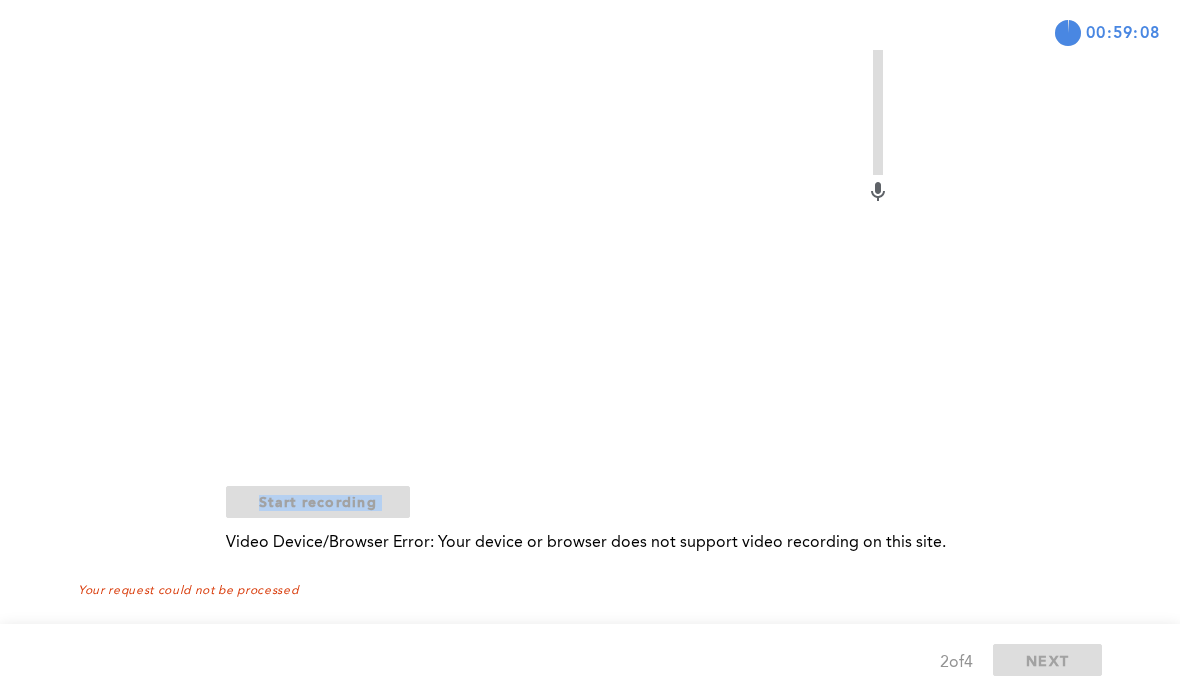 click on "Video Device/Browser Error: Your device or browser does not support video recording on this site." at bounding box center [586, 543] 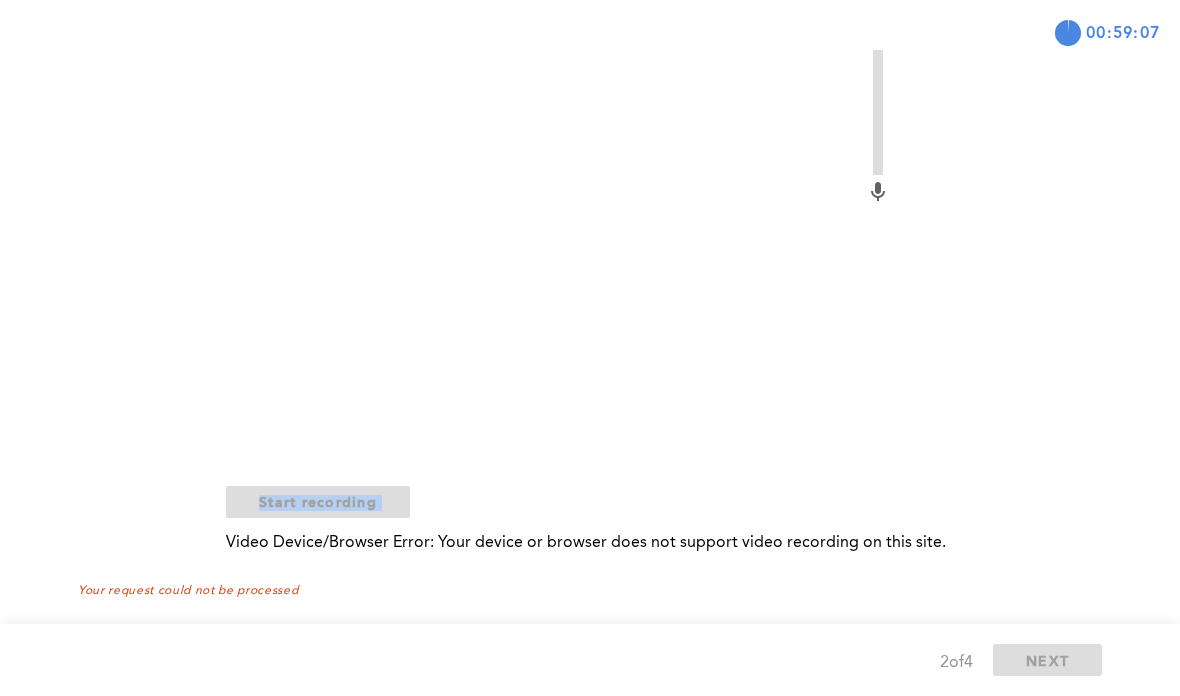 click on "Video Device/Browser Error: Your device or browser does not support video recording on this site." at bounding box center [586, 543] 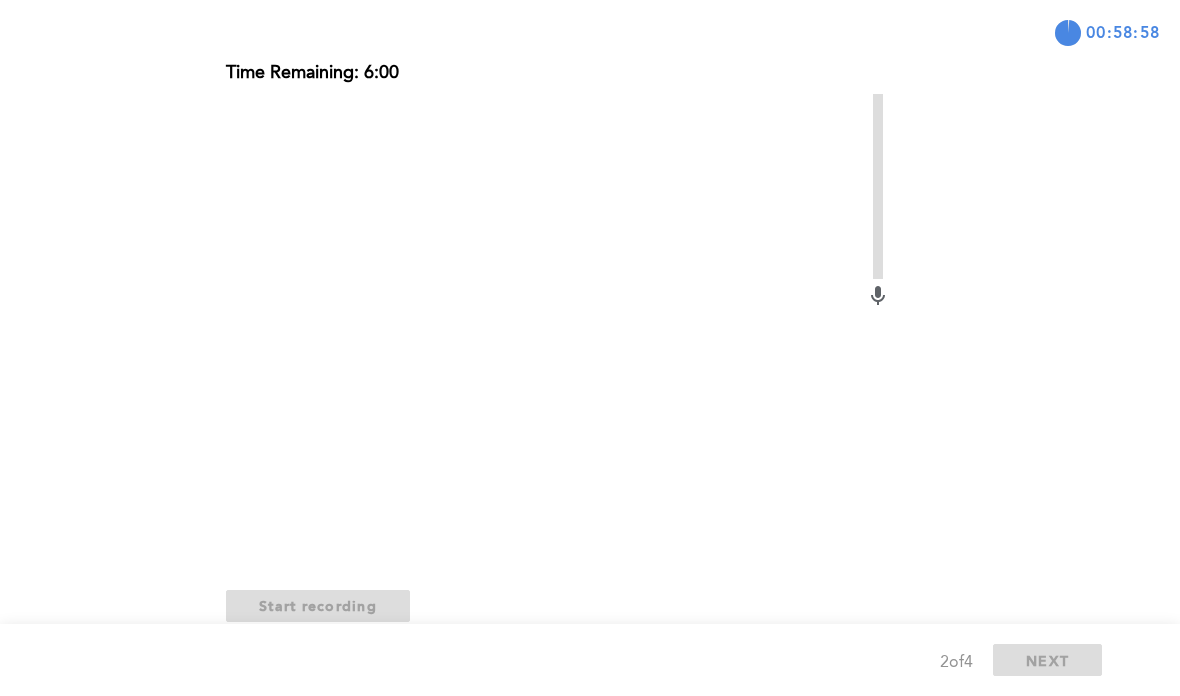 click on "Close" at bounding box center (27, -246) 